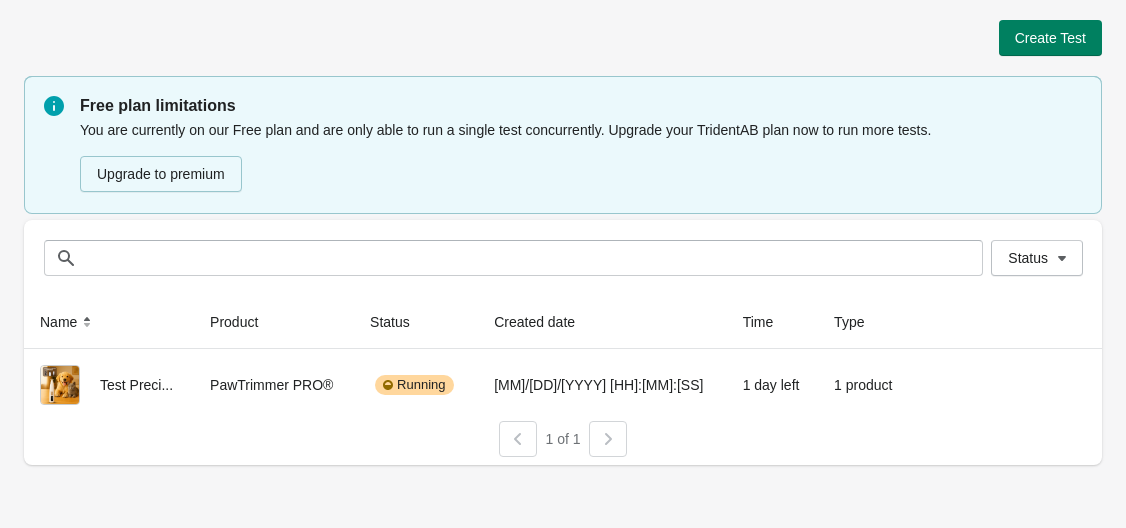 scroll, scrollTop: 0, scrollLeft: 0, axis: both 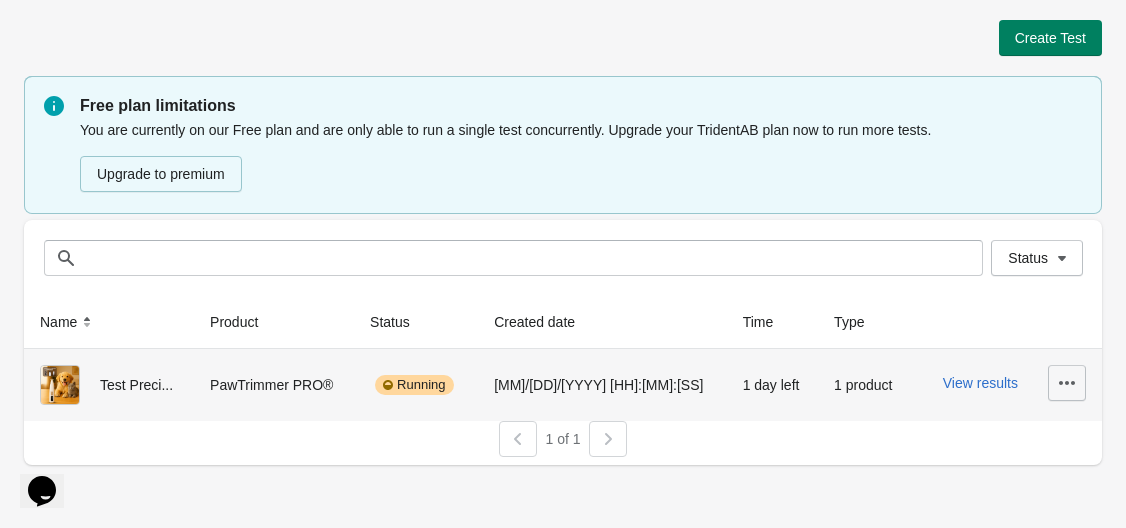 click 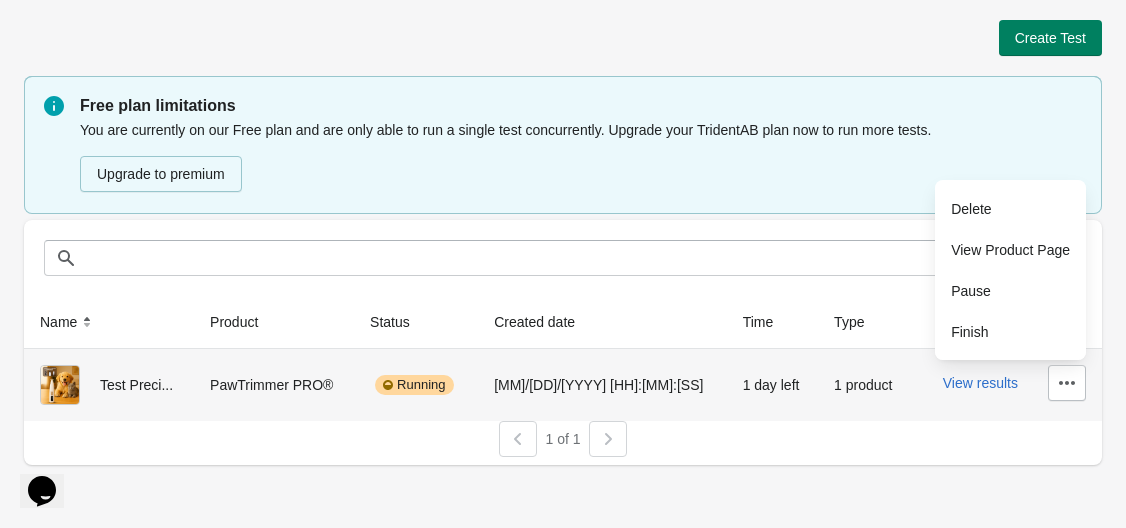 click on "1 day left" at bounding box center (772, 385) 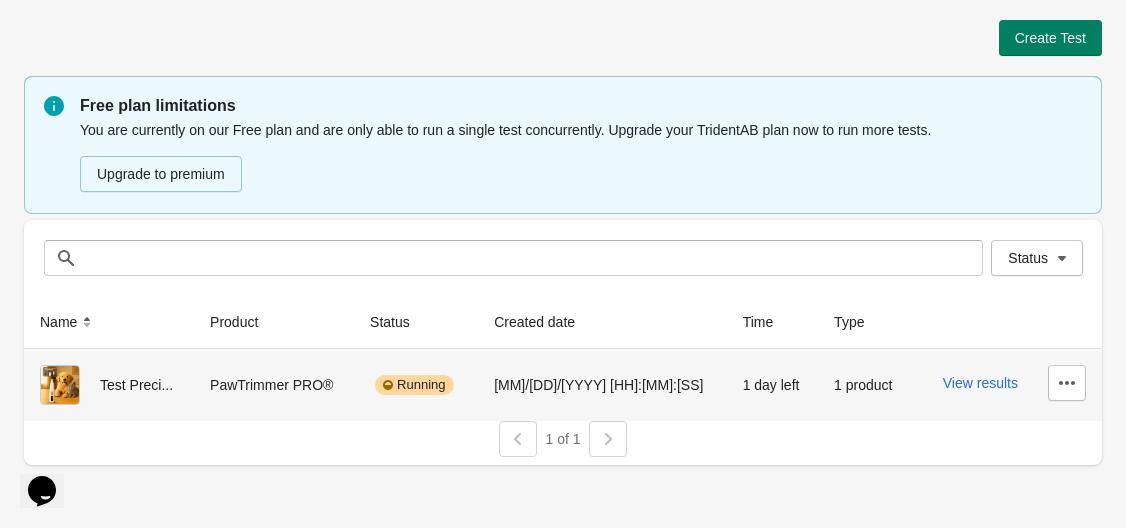 click on "1 product" at bounding box center [864, 385] 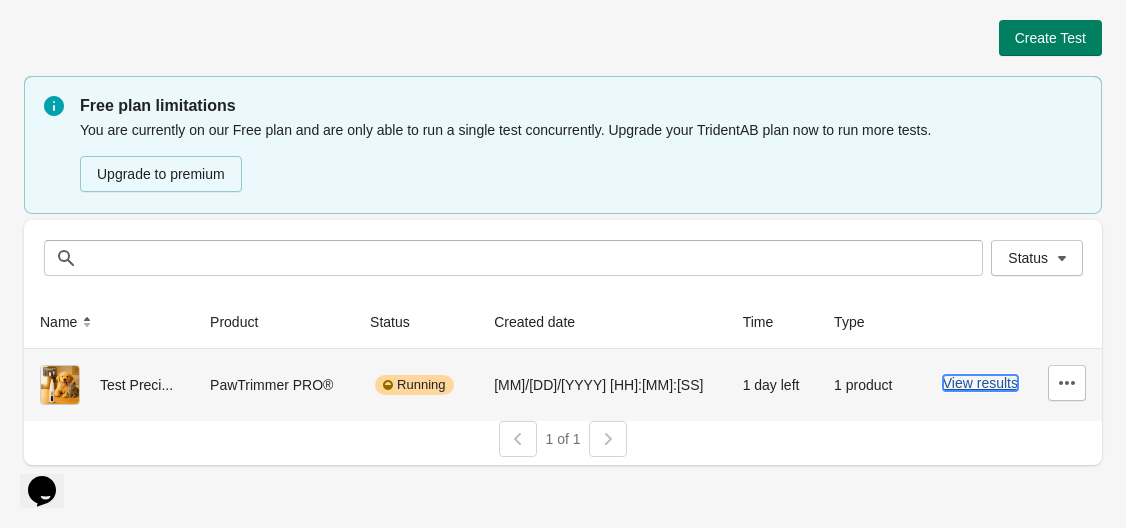 click on "View results" at bounding box center [980, 383] 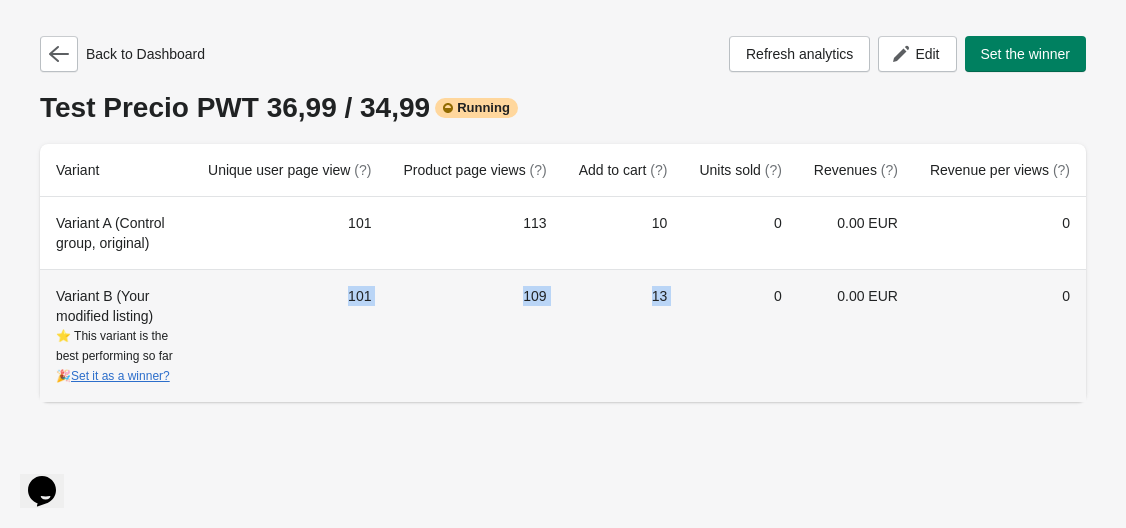 drag, startPoint x: 326, startPoint y: 291, endPoint x: 727, endPoint y: 339, distance: 403.8626 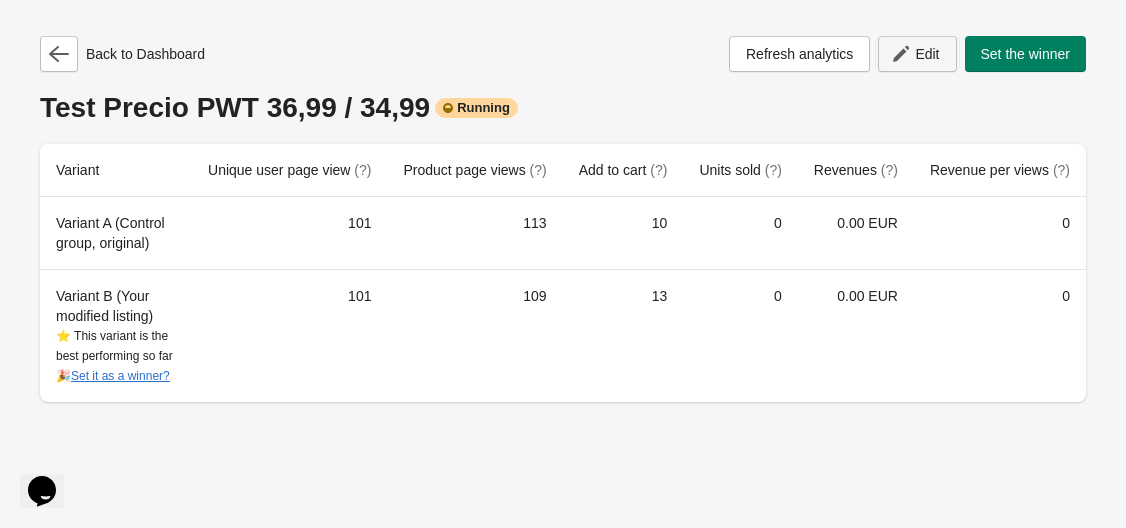 click on "Edit" at bounding box center [927, 54] 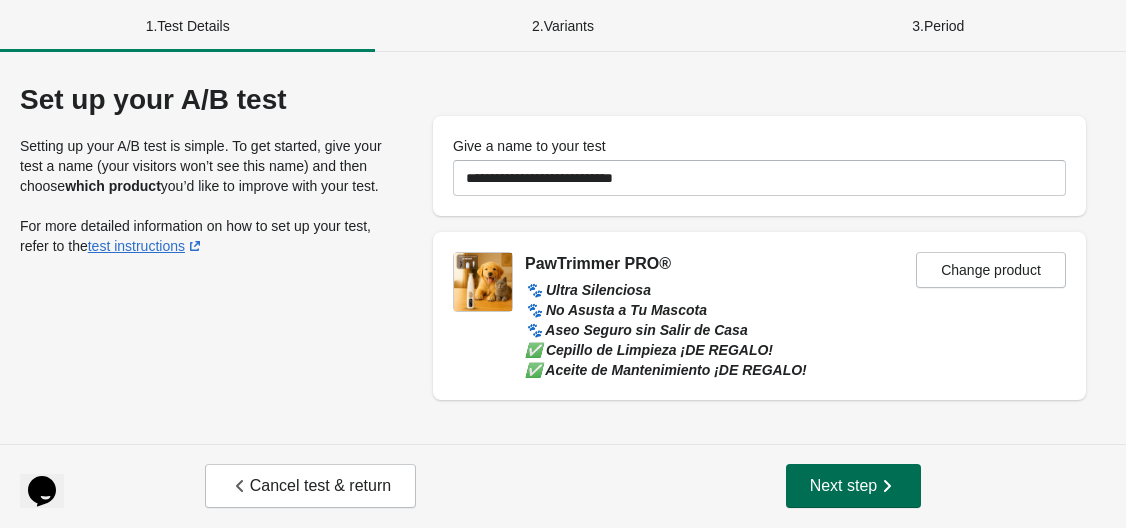 click 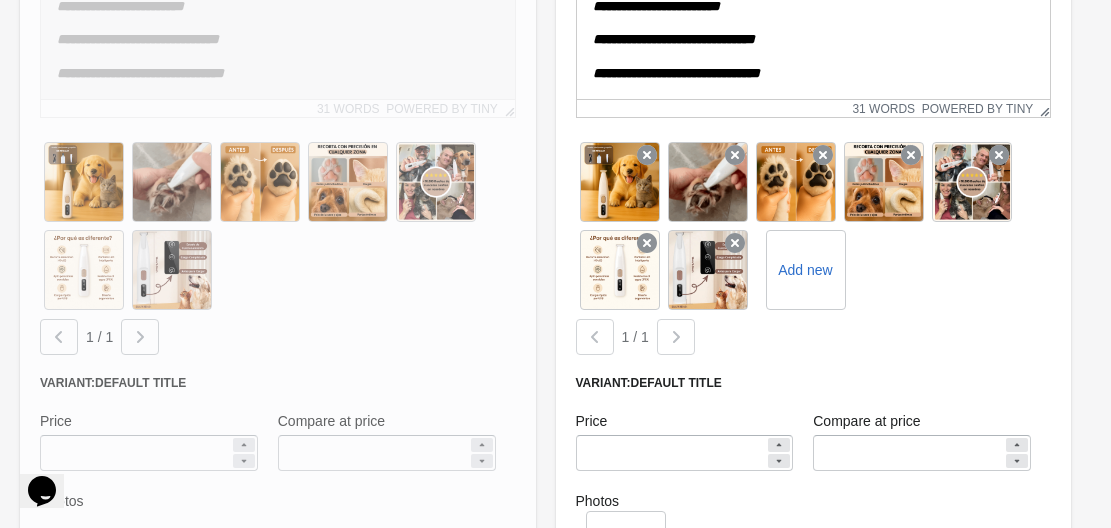 scroll, scrollTop: 623, scrollLeft: 0, axis: vertical 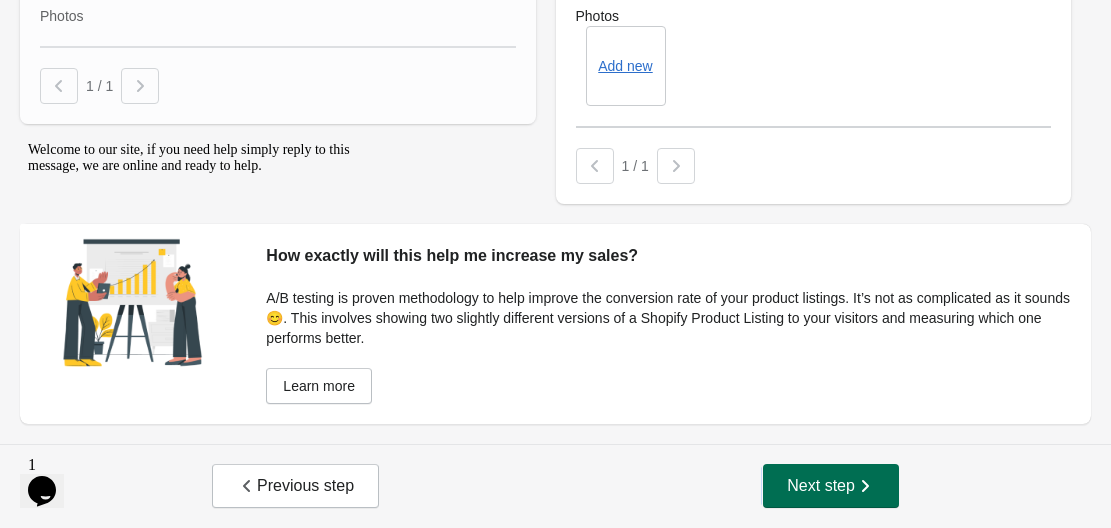 click 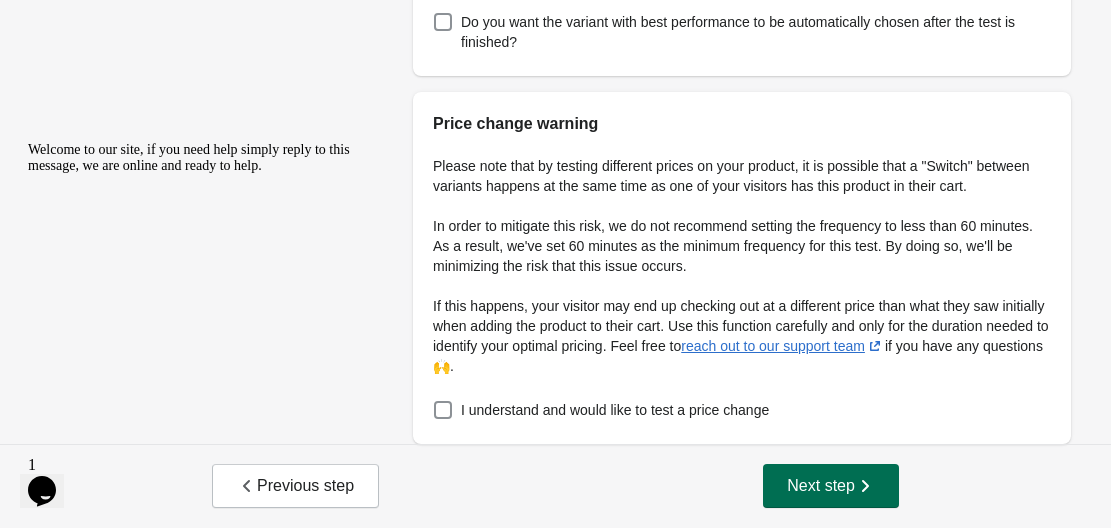 scroll, scrollTop: 0, scrollLeft: 0, axis: both 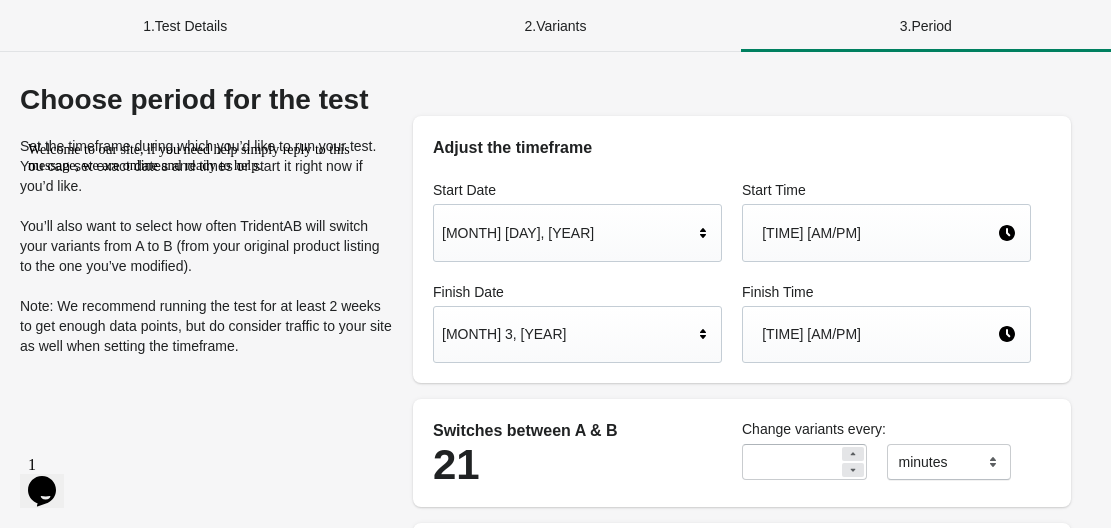 click on "[TIME] [AM/PM]" at bounding box center (879, 334) 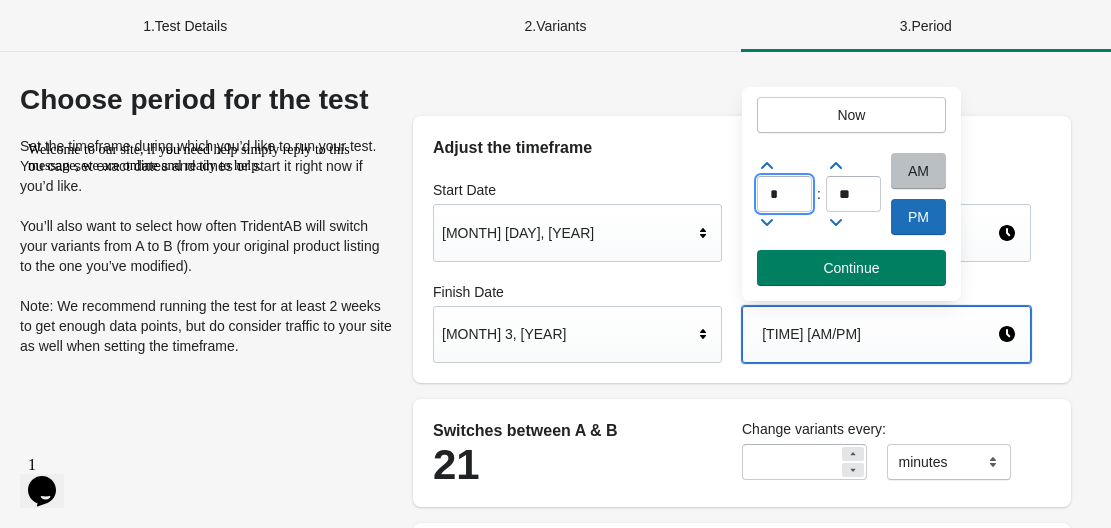 drag, startPoint x: 789, startPoint y: 190, endPoint x: 765, endPoint y: 188, distance: 24.083189 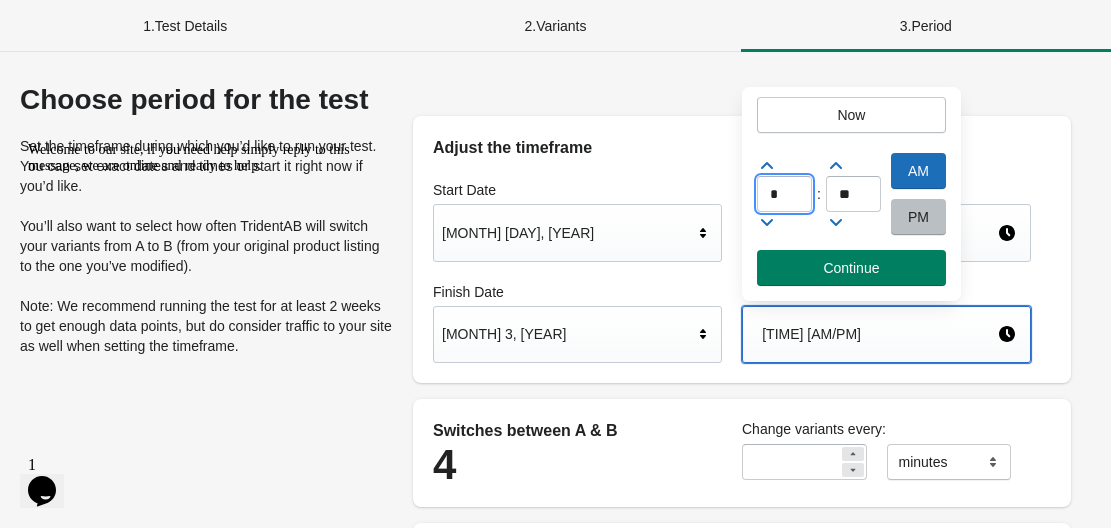click on "PM" at bounding box center [918, 217] 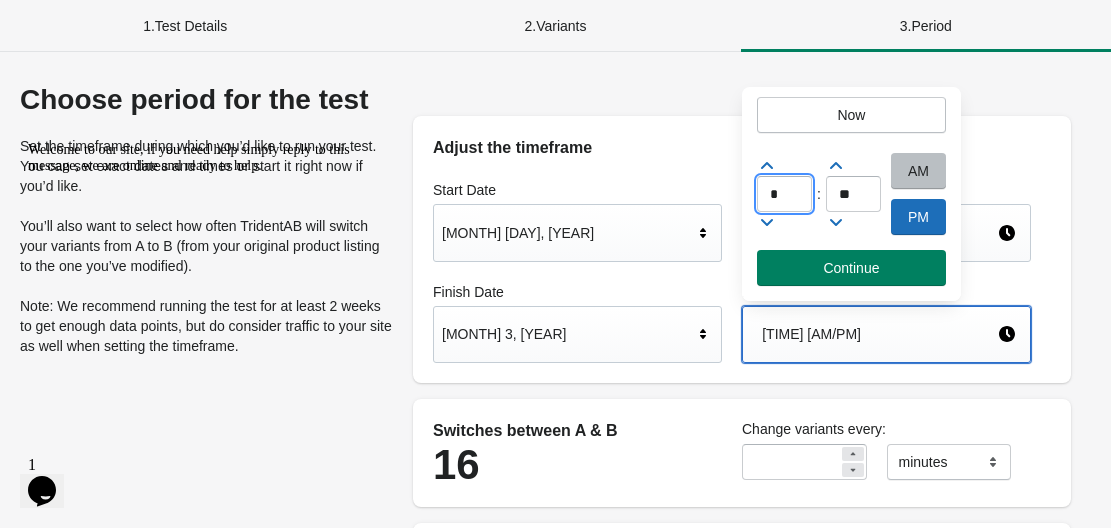 click on "*" at bounding box center (784, 194) 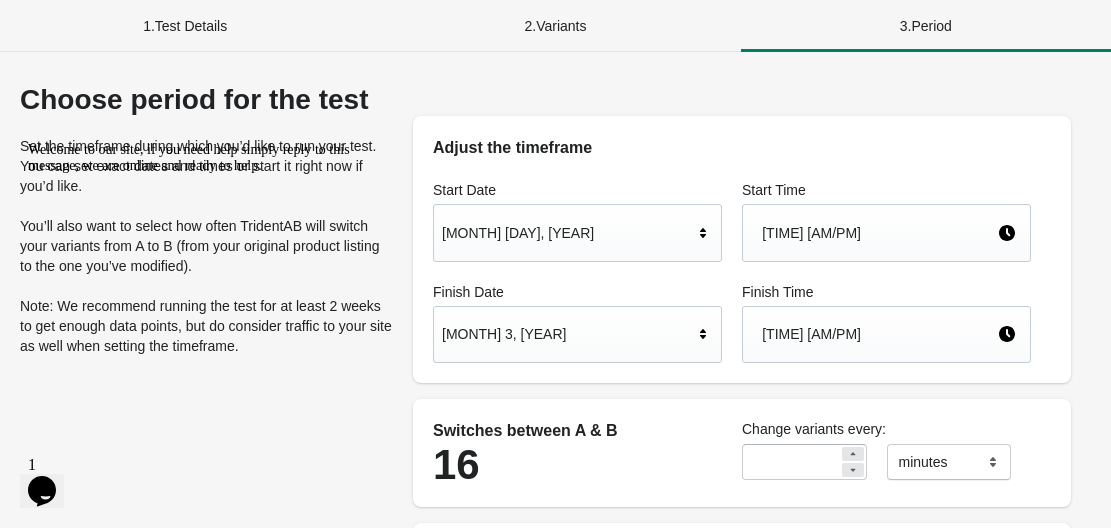 click on "[TIME] [AM/PM]" at bounding box center (879, 334) 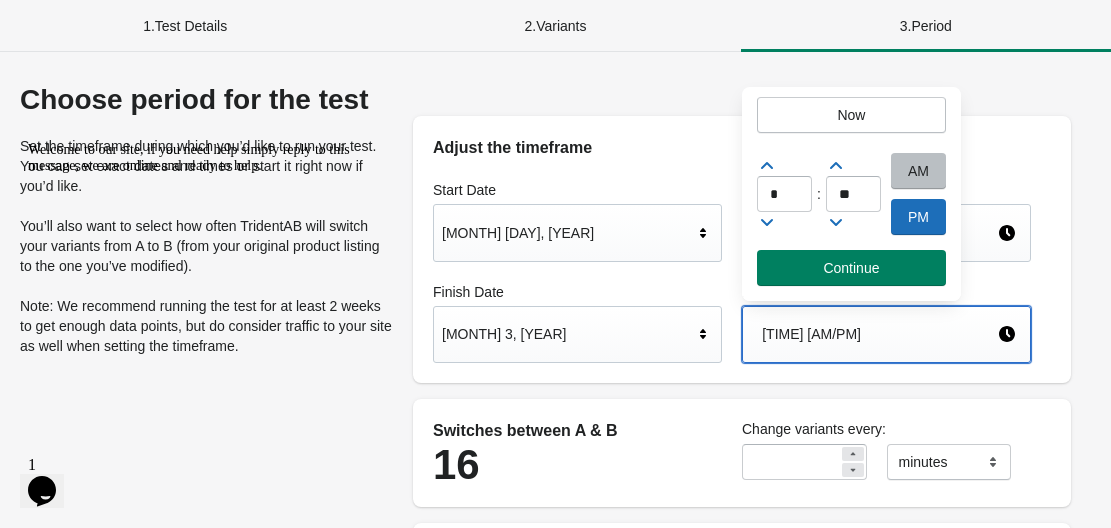 click 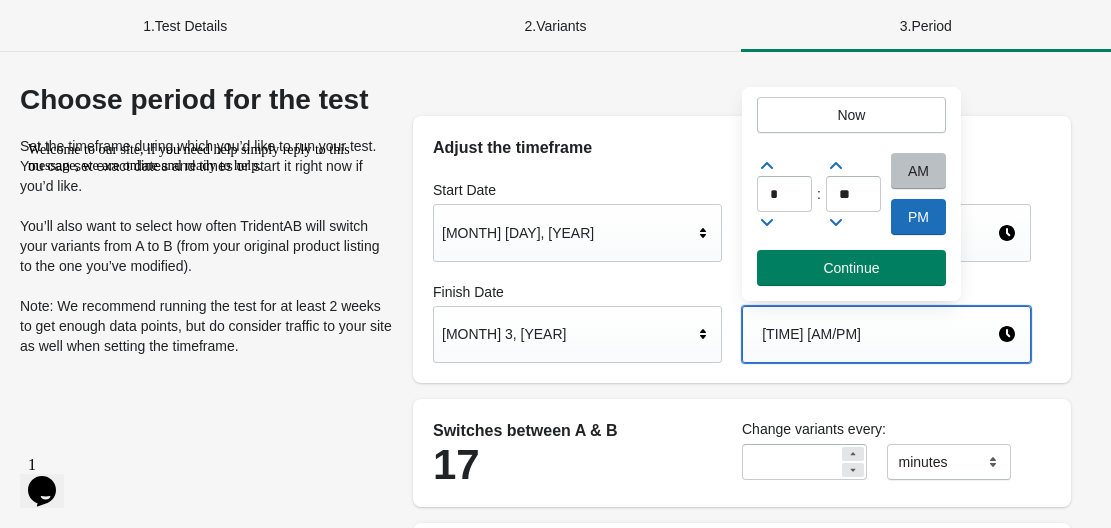 click 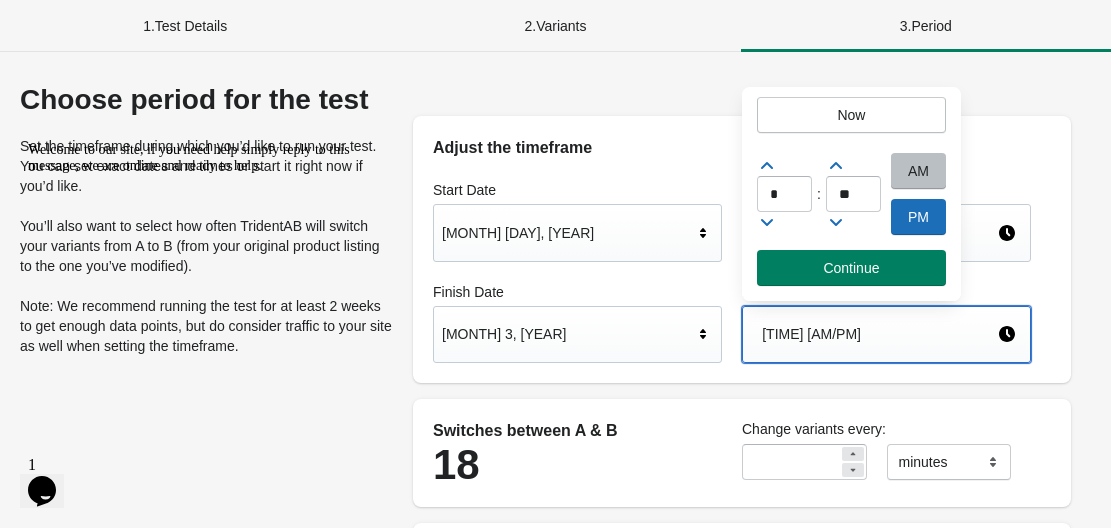 click 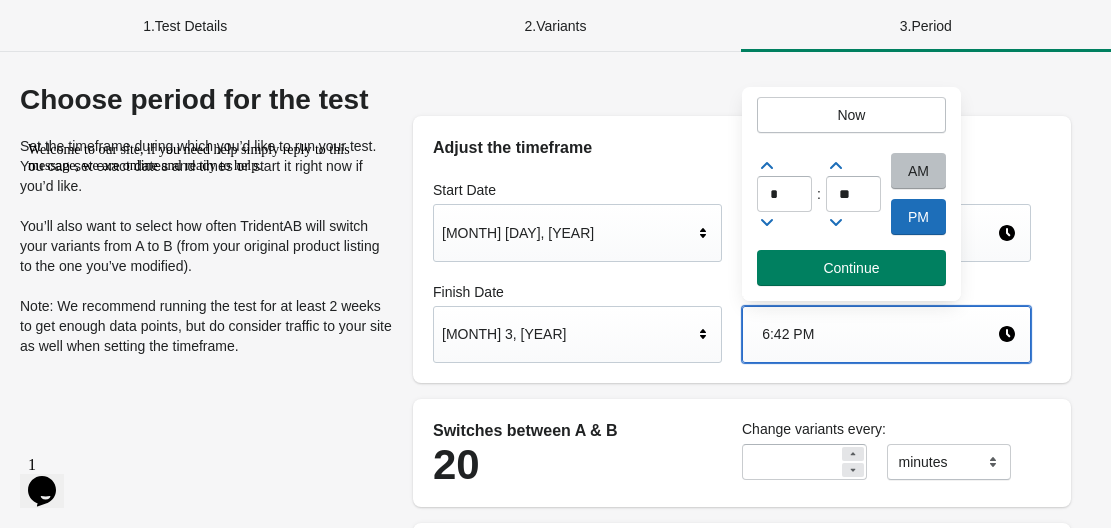 click 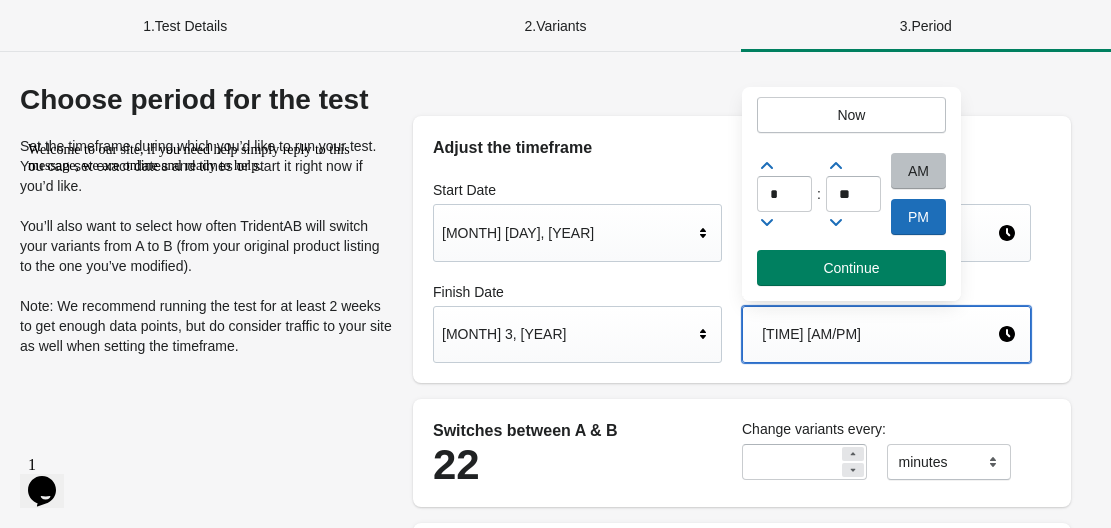 click 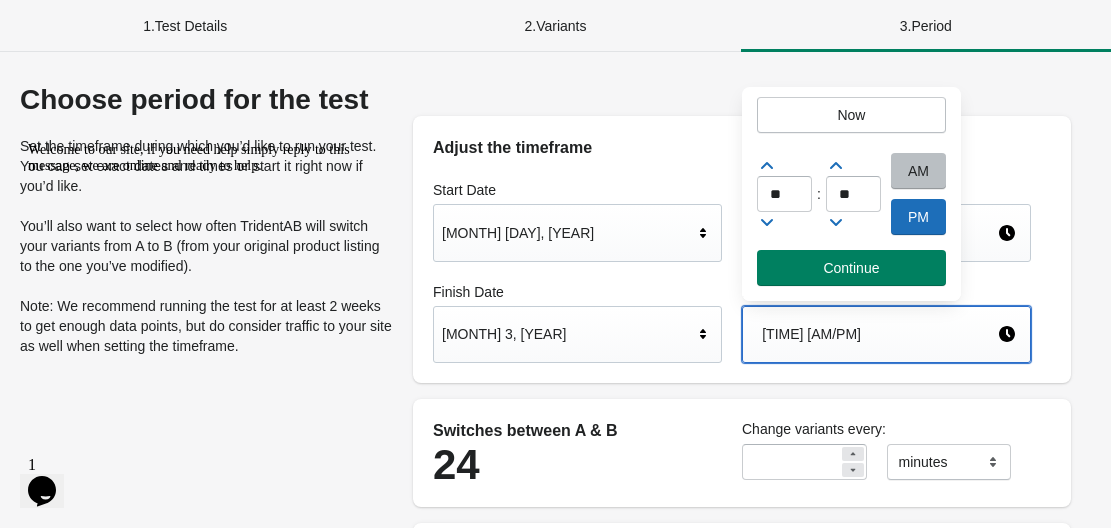 click 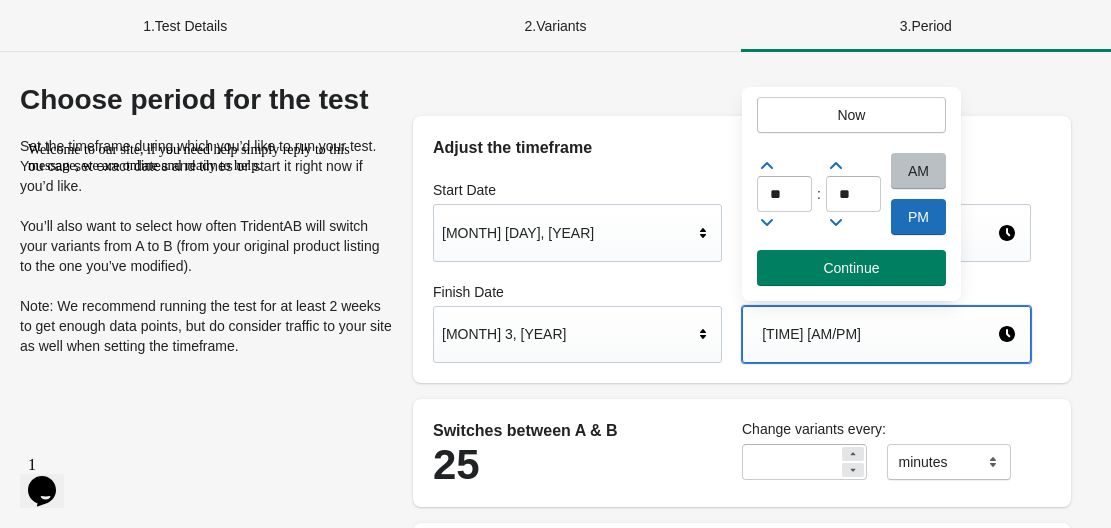 click 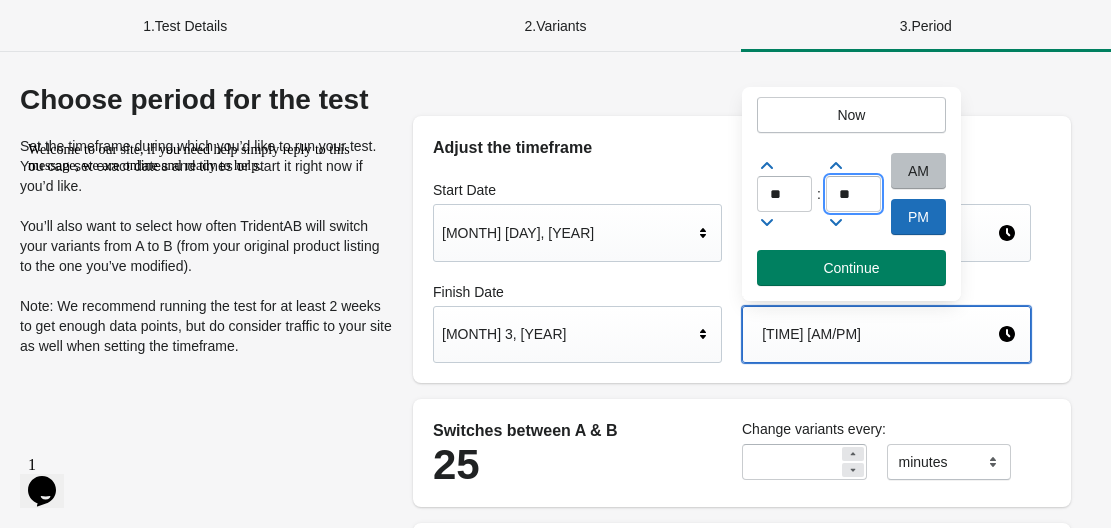 click on "**" at bounding box center [853, 194] 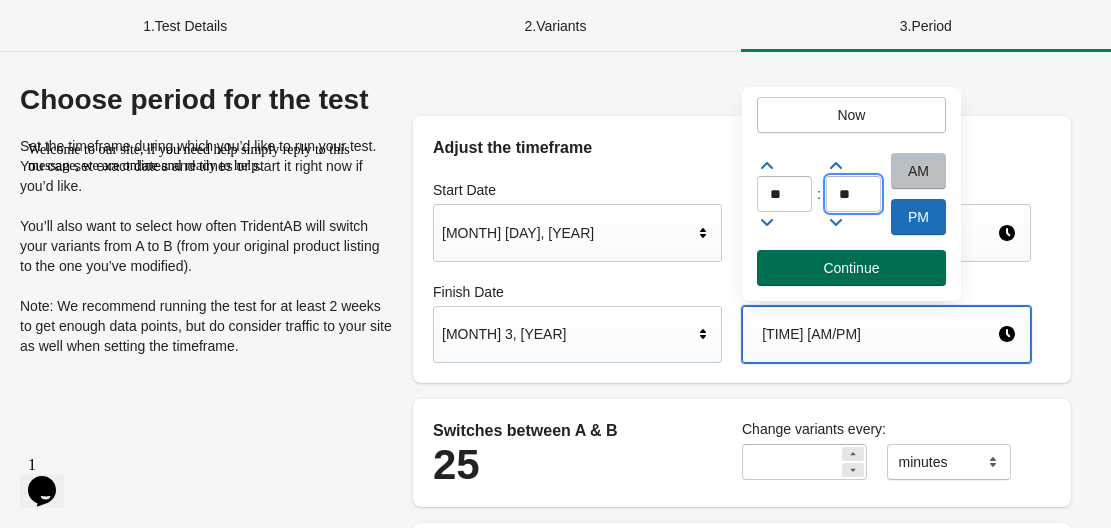 type on "**" 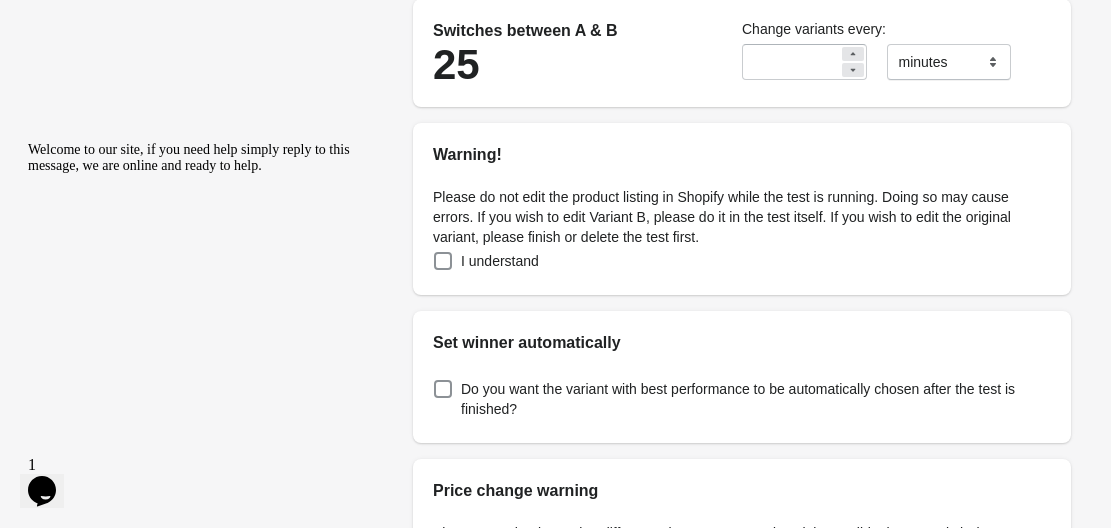 scroll, scrollTop: 300, scrollLeft: 0, axis: vertical 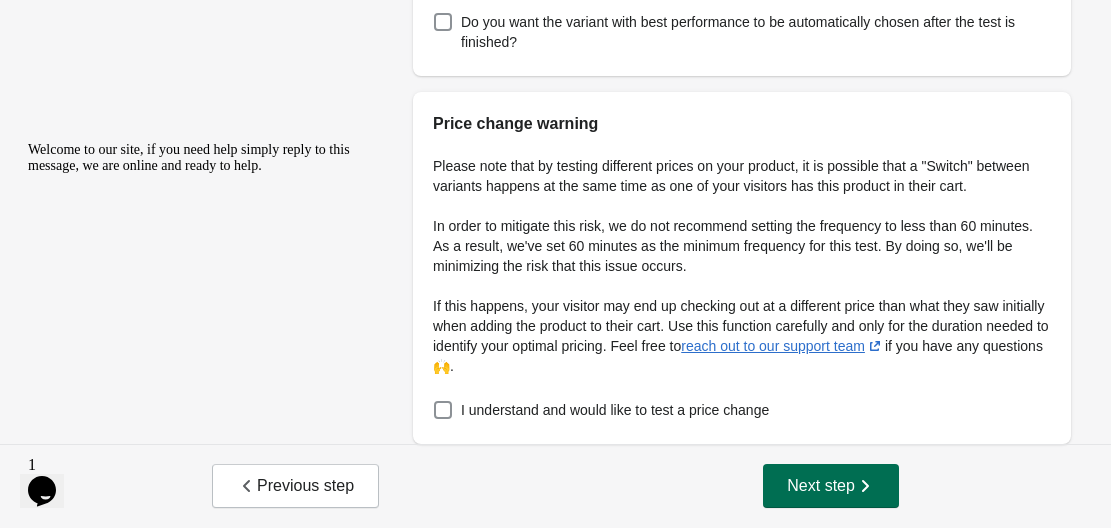 click on "Next step" at bounding box center (831, 486) 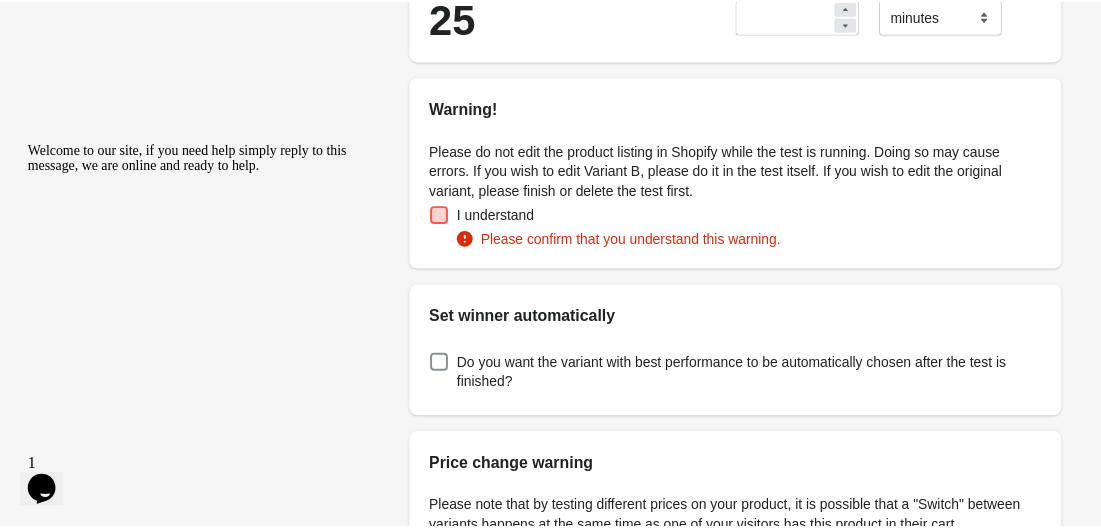 scroll, scrollTop: 187, scrollLeft: 0, axis: vertical 